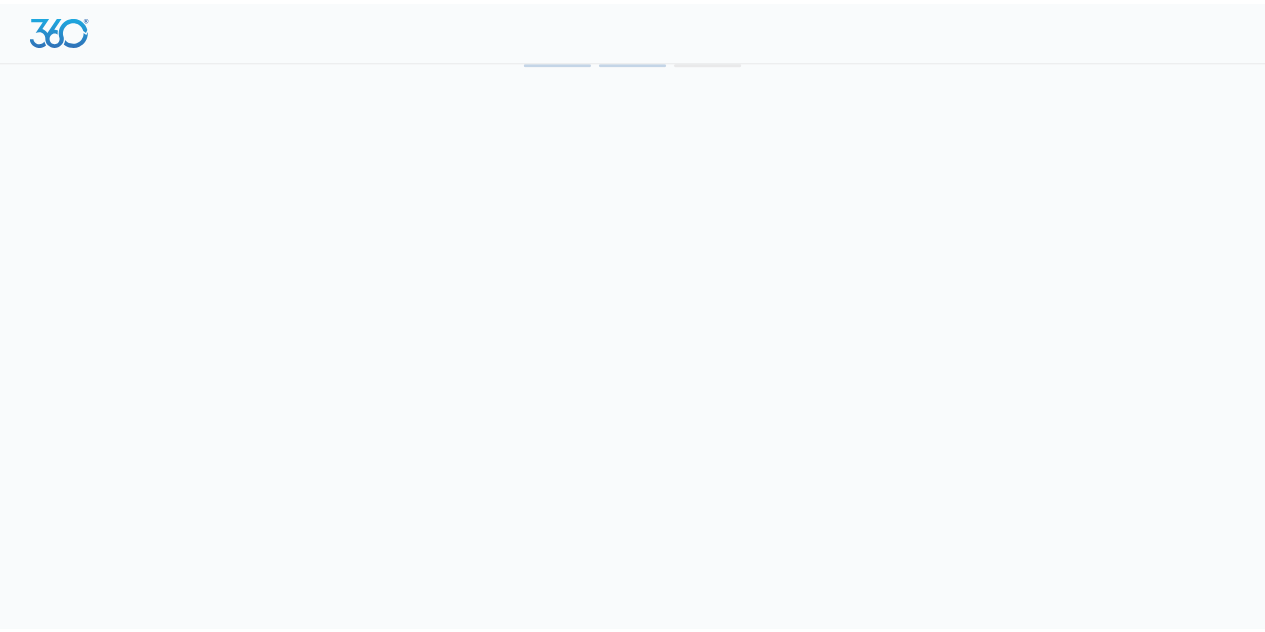 scroll, scrollTop: 0, scrollLeft: 0, axis: both 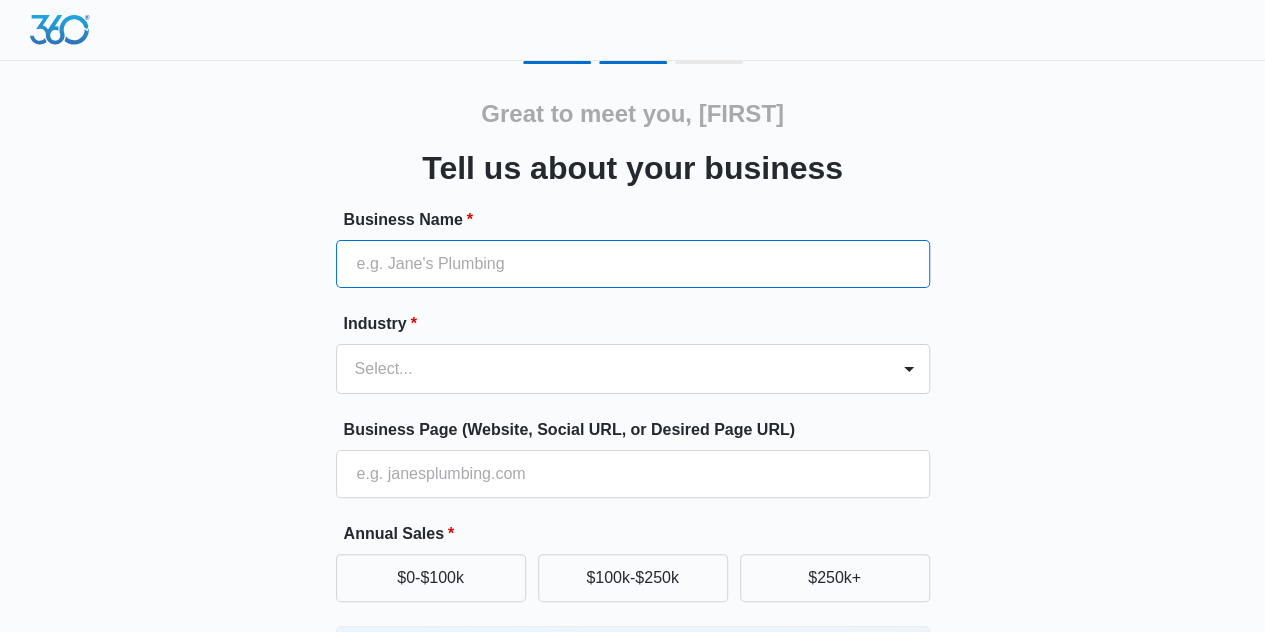 click on "Business Name *" at bounding box center (633, 264) 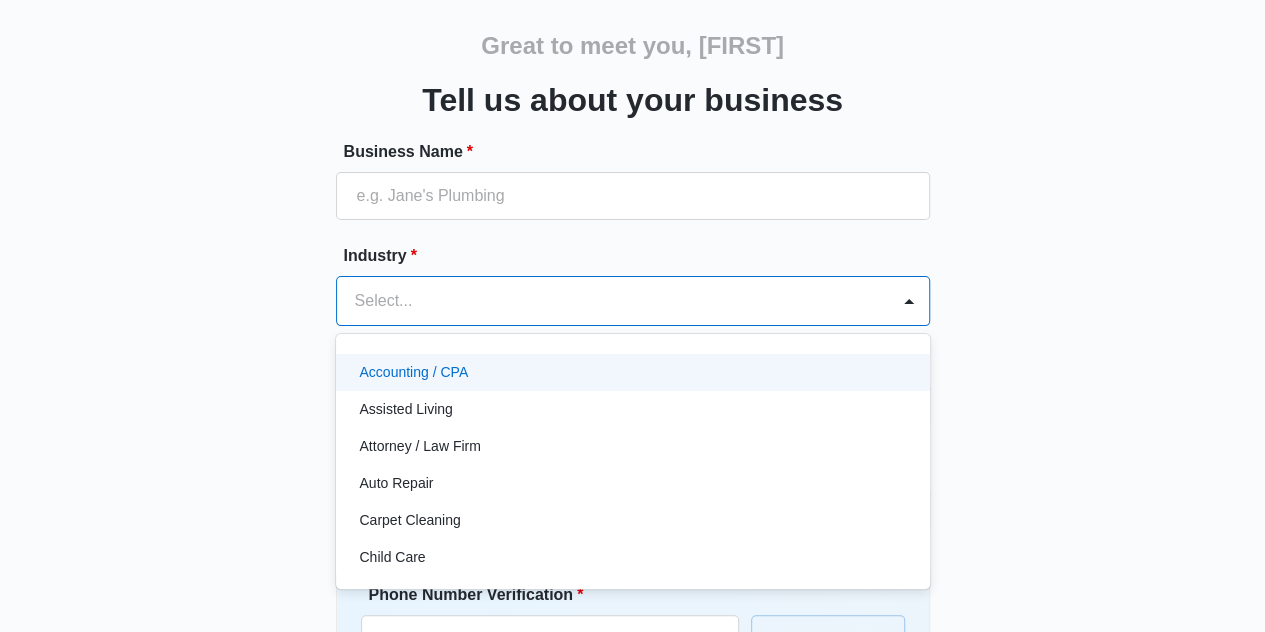 click on "49 results available. Use Up and Down to choose options, press Enter to select the currently focused option, press Escape to exit the menu, press Tab to select the option and exit the menu. Select... Accounting / CPA Assisted Living Attorney / Law Firm Auto Repair Carpet Cleaning Child Care Child Care With Education Chiropractor Consultant Contractor Creative Dance Studio Dentist eCommerce Store Electrician Event Planner Financial Fitness / Trainer / Gym Flooring Contractor / Store Franchise Garage Door Contractor Higher Education House Cleaning HVAC Contractor Insurance Landscaping Lawn Care Marketing Agency Med Spa Medical Moving Company Optometrist / Eye Doctor Other Painting Contractor Personal Brand Pest Control Plumbing Contractor Preschools Real Estate Restaurant / Bar Retail Store Roofing Salon / Barber Shop Self Storage Center Spa Therapist Tree Service Venue / Events Veterinarian" at bounding box center [633, 301] 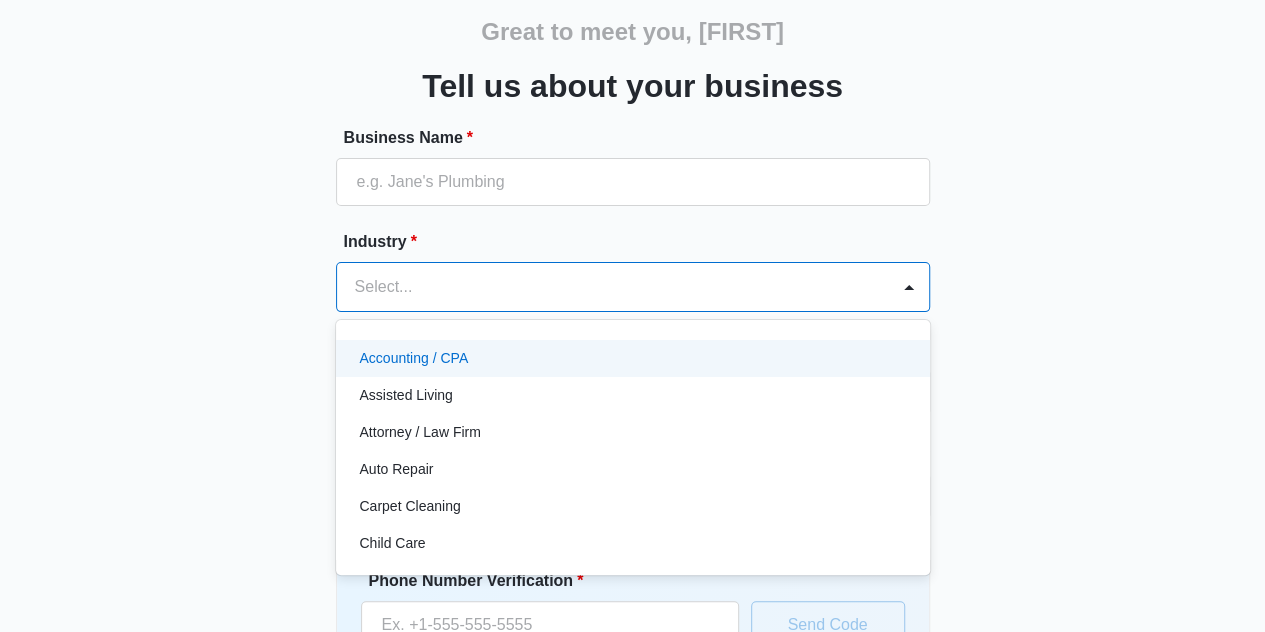 scroll, scrollTop: 83, scrollLeft: 0, axis: vertical 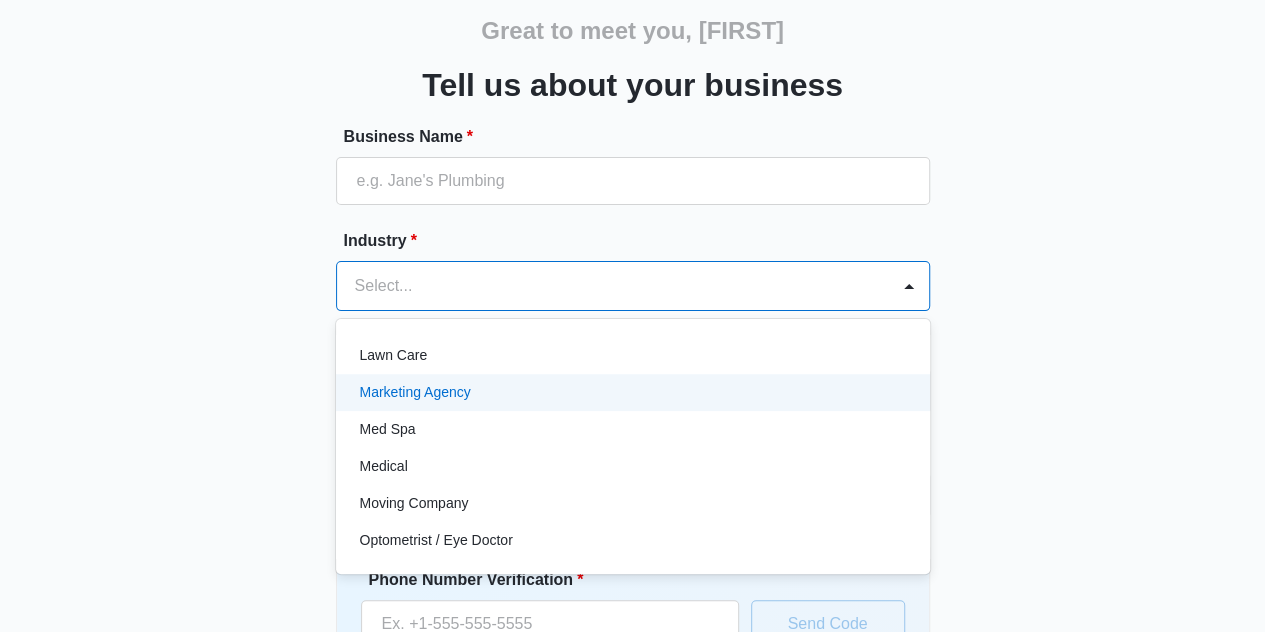 click on "Marketing Agency" at bounding box center [633, 392] 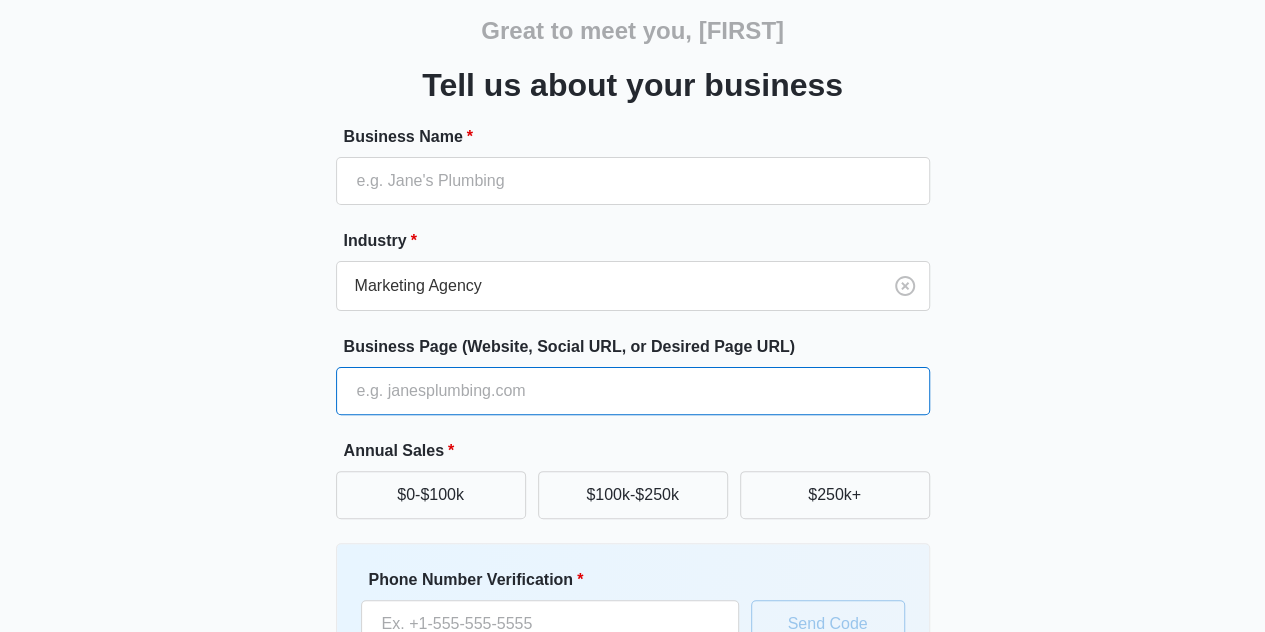 click on "Business Page (Website, Social URL, or Desired Page URL)" at bounding box center (633, 391) 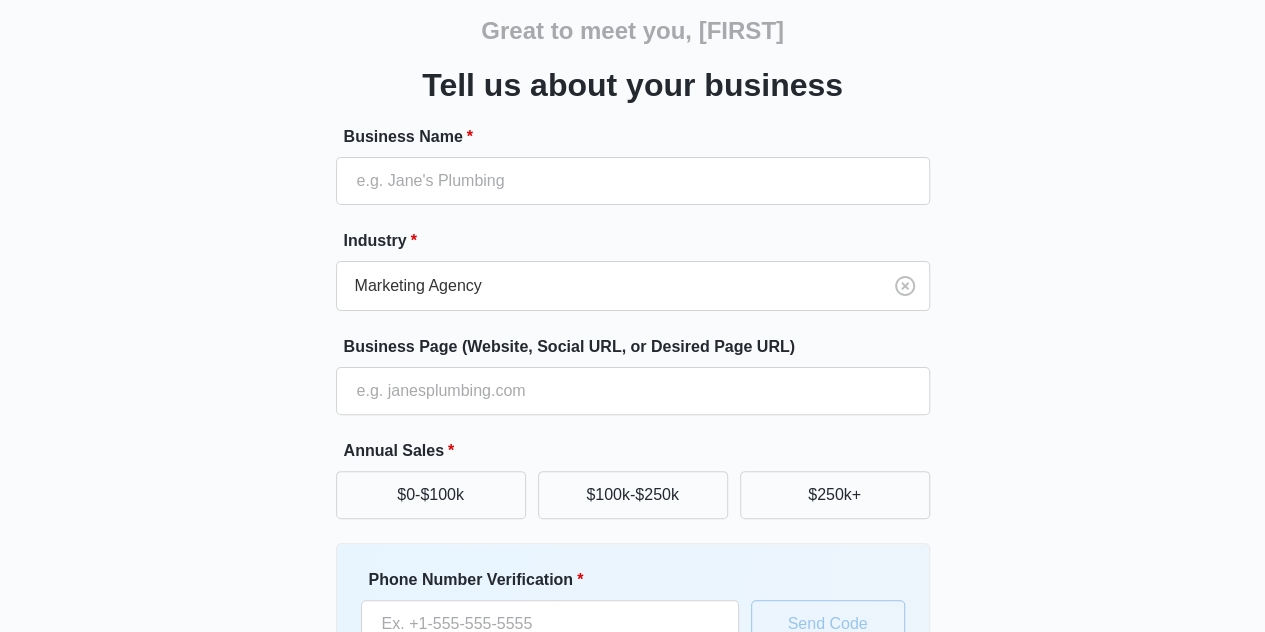 click on "Great to meet you, Mario Tell us about your business Business Name * Industry * Marketing Agency Business Page (Website, Social URL, or Desired Page URL) Annual Sales * $0-$100k $100k-$250k $250k+ Phone Number Verification * You agree to receive text messages from Marketing 360®. Enter a number that can receive a confirmation code via text. Send Code Continue" at bounding box center (633, 383) 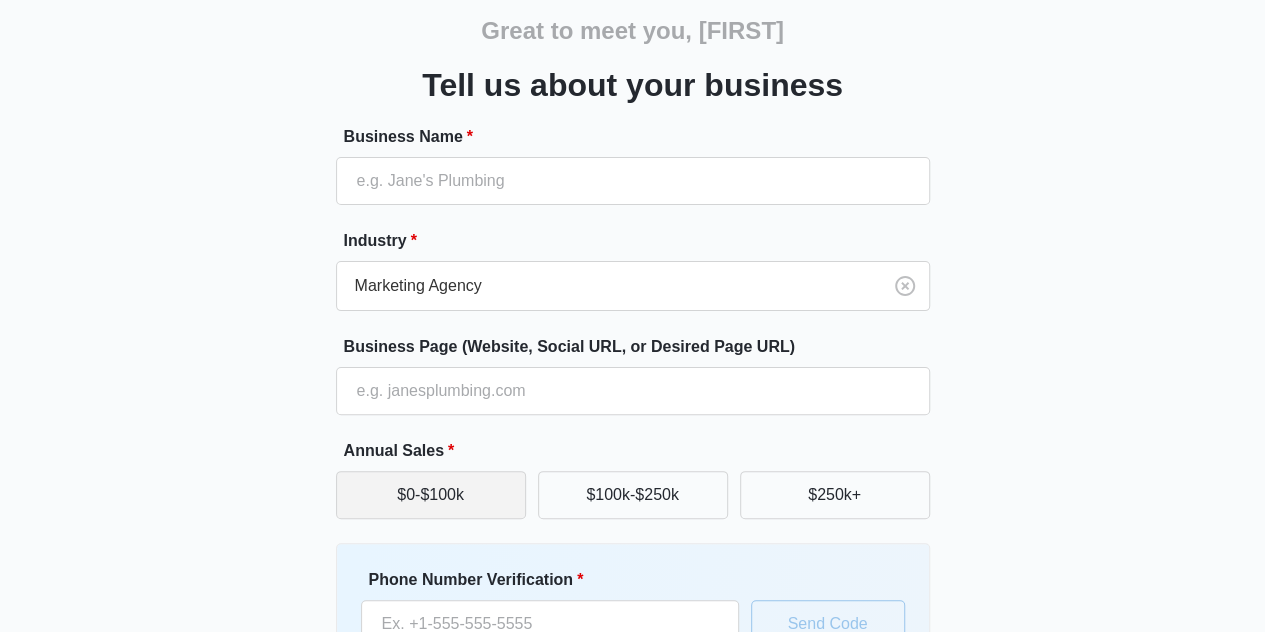 click on "$0-$100k" at bounding box center [431, 495] 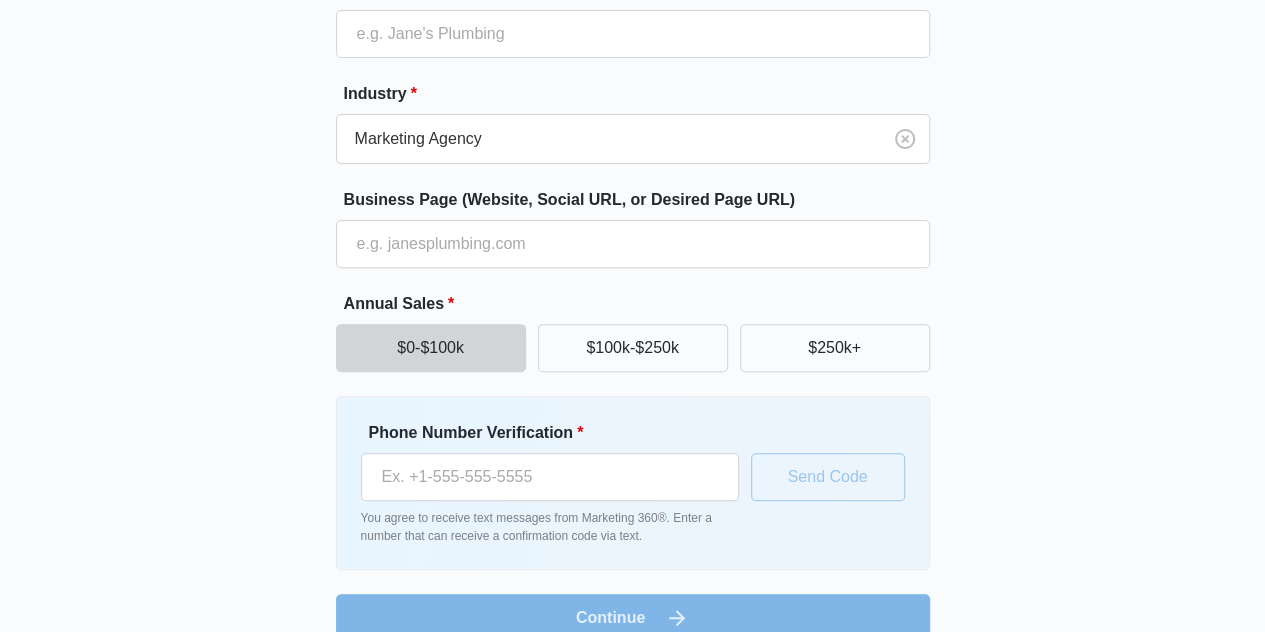 scroll, scrollTop: 262, scrollLeft: 0, axis: vertical 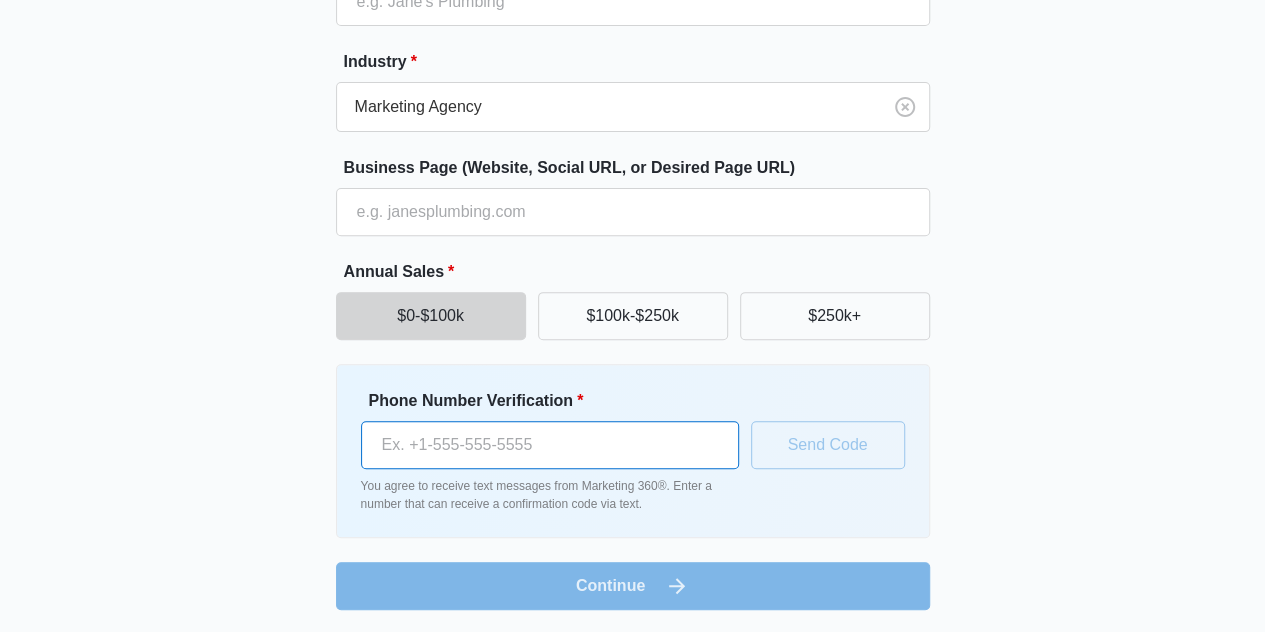 click on "Phone Number Verification *" at bounding box center [550, 445] 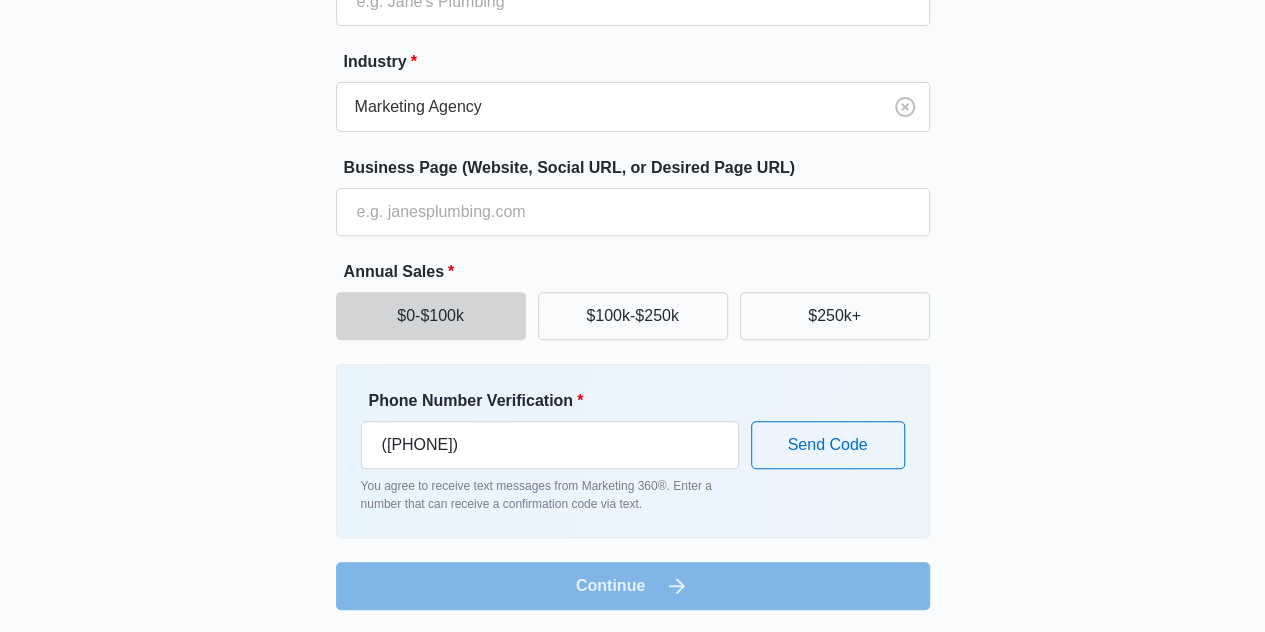 click on "Business Name * Industry * Marketing Agency Business Page (Website, Social URL, or Desired Page URL) Annual Sales * $0-$100k $100k-$250k $250k+ Phone Number Verification * (242) 804-7552 You agree to receive text messages from Marketing 360®. Enter a number that can receive a confirmation code via text. Send Code Continue" at bounding box center [633, 278] 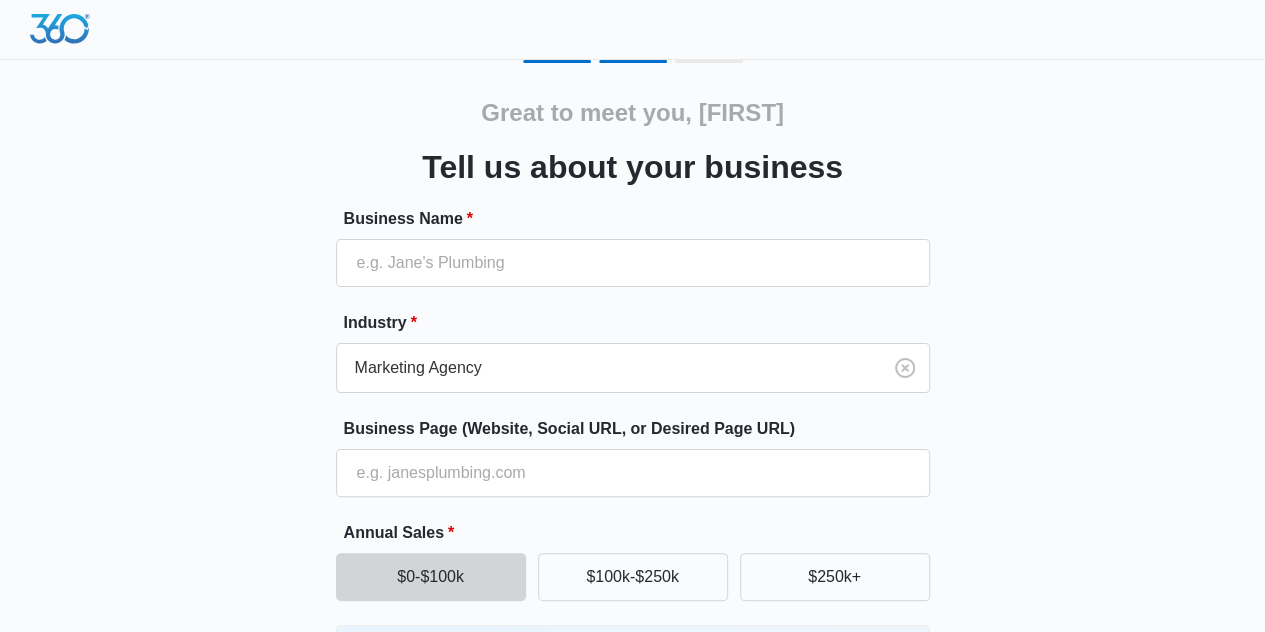 scroll, scrollTop: 0, scrollLeft: 0, axis: both 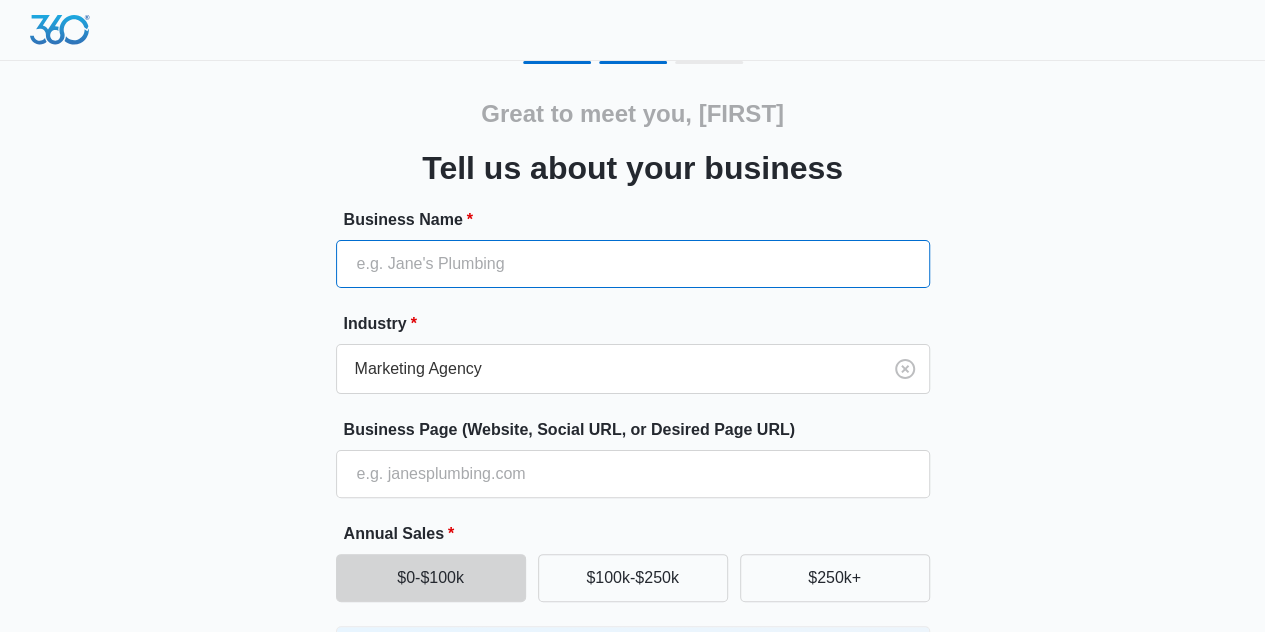 click on "Business Name *" at bounding box center [633, 264] 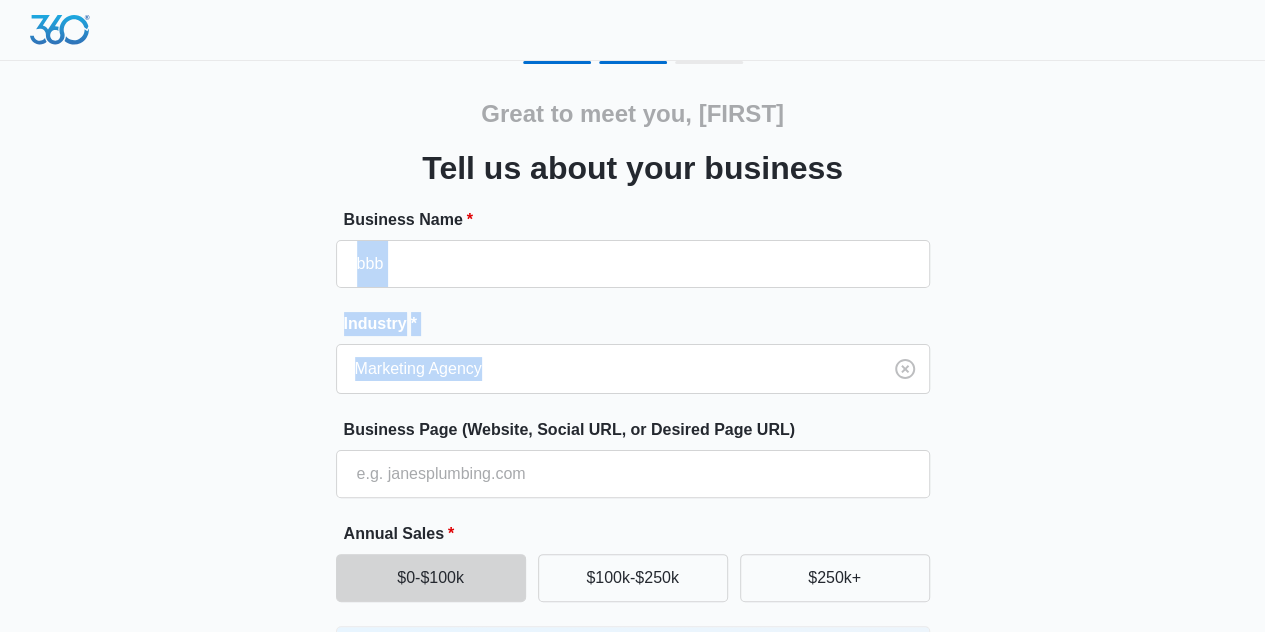 drag, startPoint x: 1200, startPoint y: 283, endPoint x: 1279, endPoint y: 354, distance: 106.21676 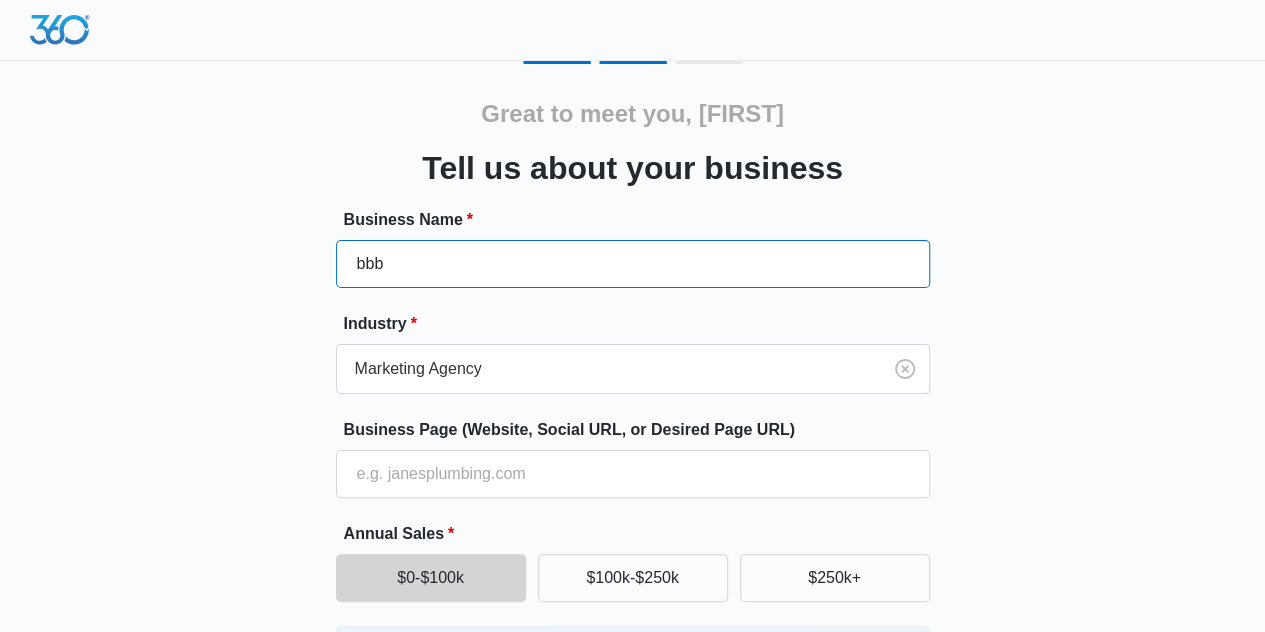 click on "bbb" at bounding box center (633, 264) 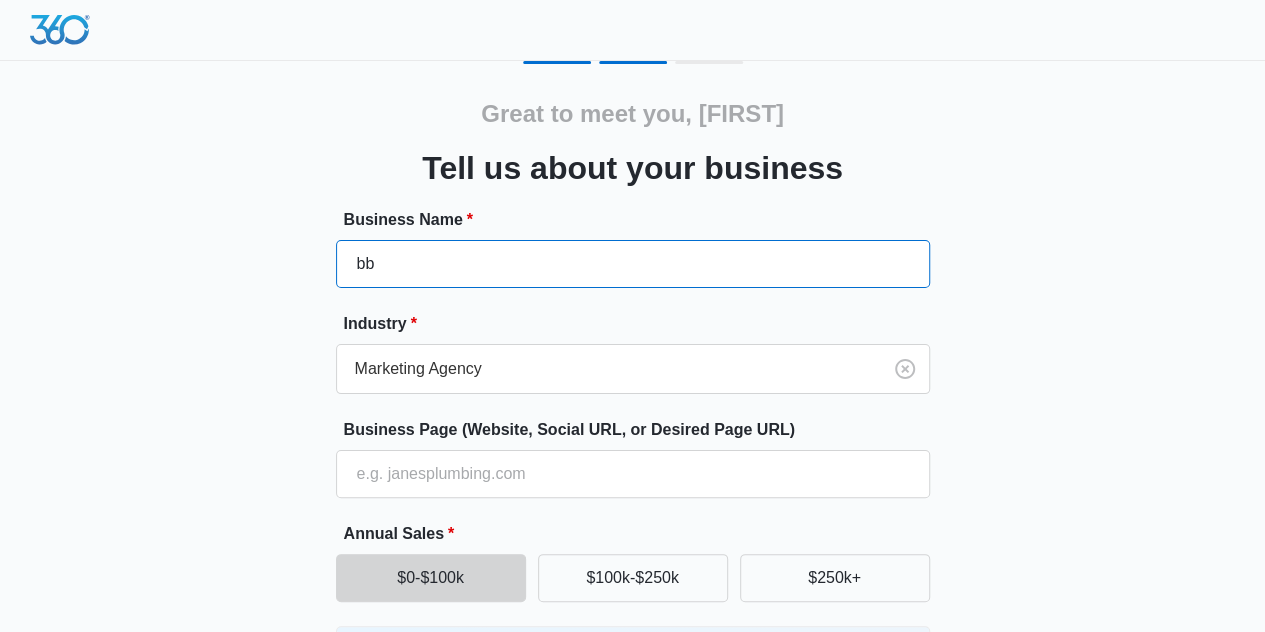 type on "b" 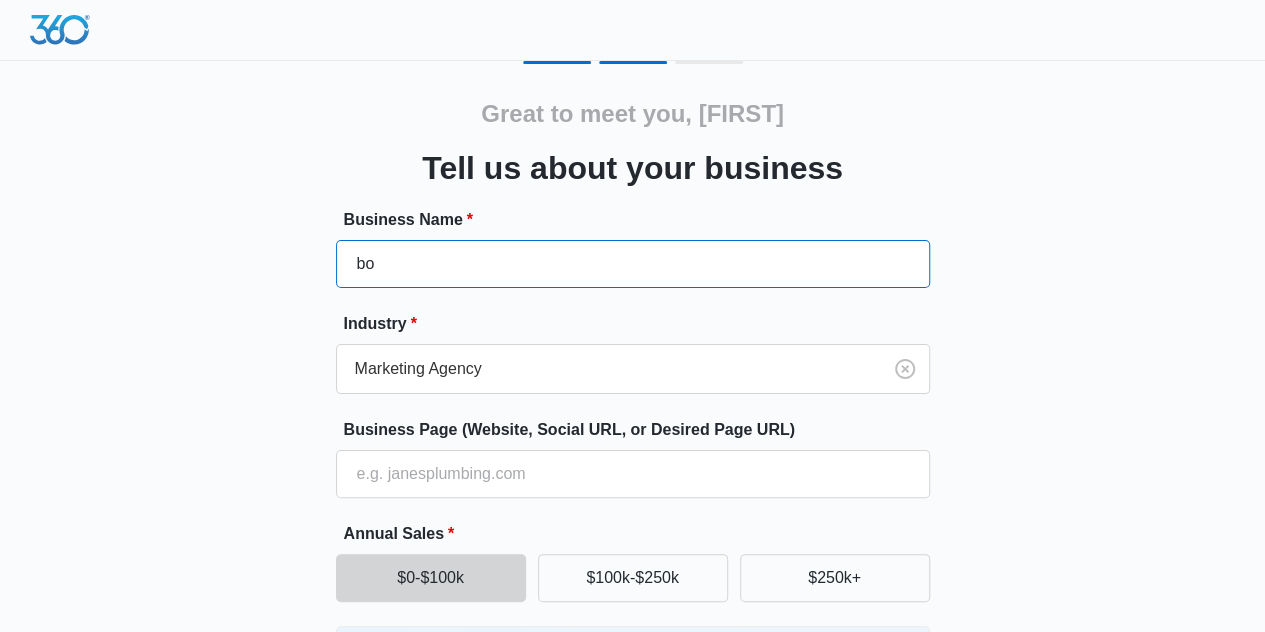 type on "b" 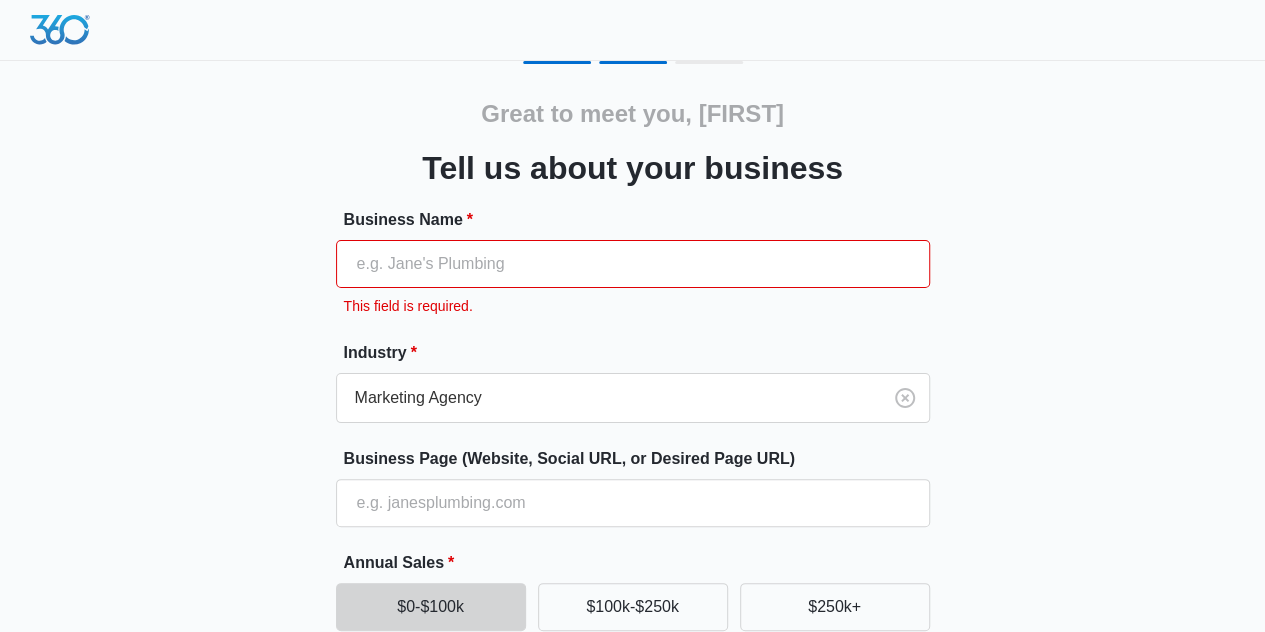 type on "N" 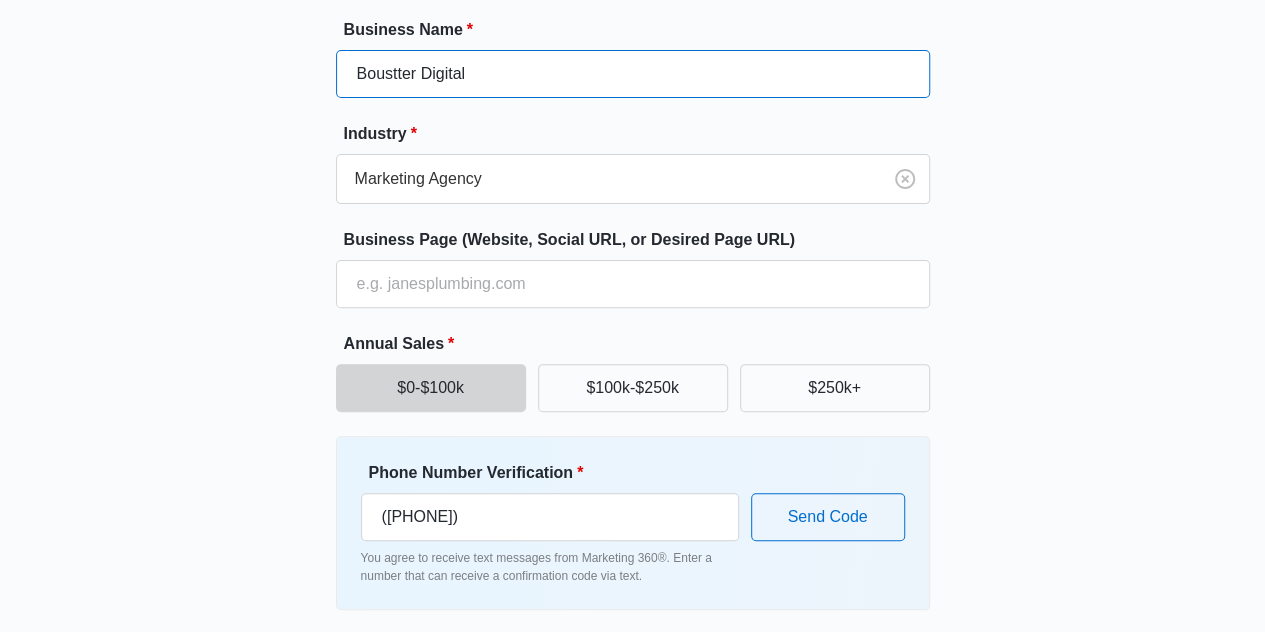 scroll, scrollTop: 262, scrollLeft: 0, axis: vertical 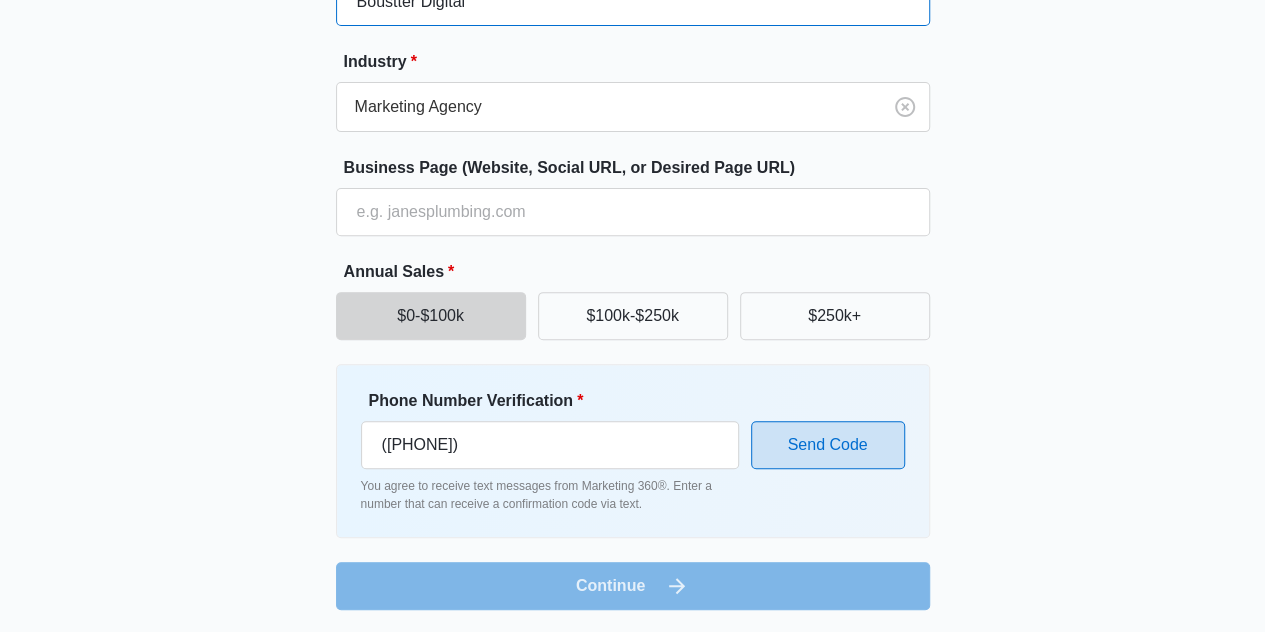 type on "Boustter Digital" 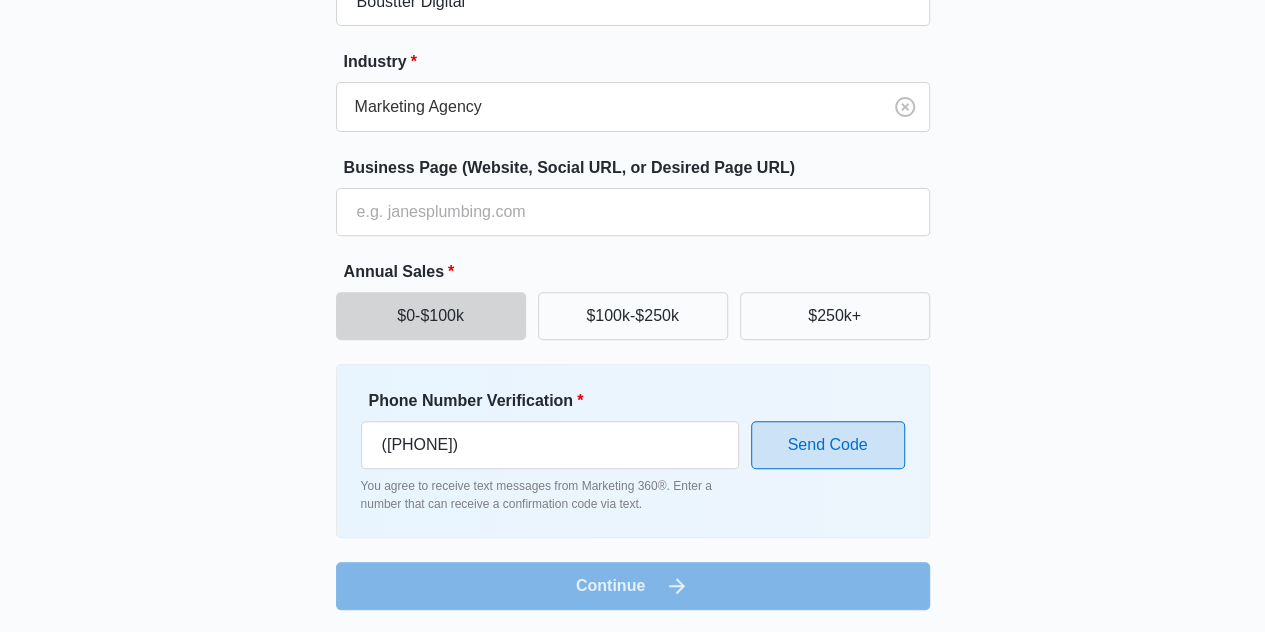 click on "Send Code" at bounding box center (828, 445) 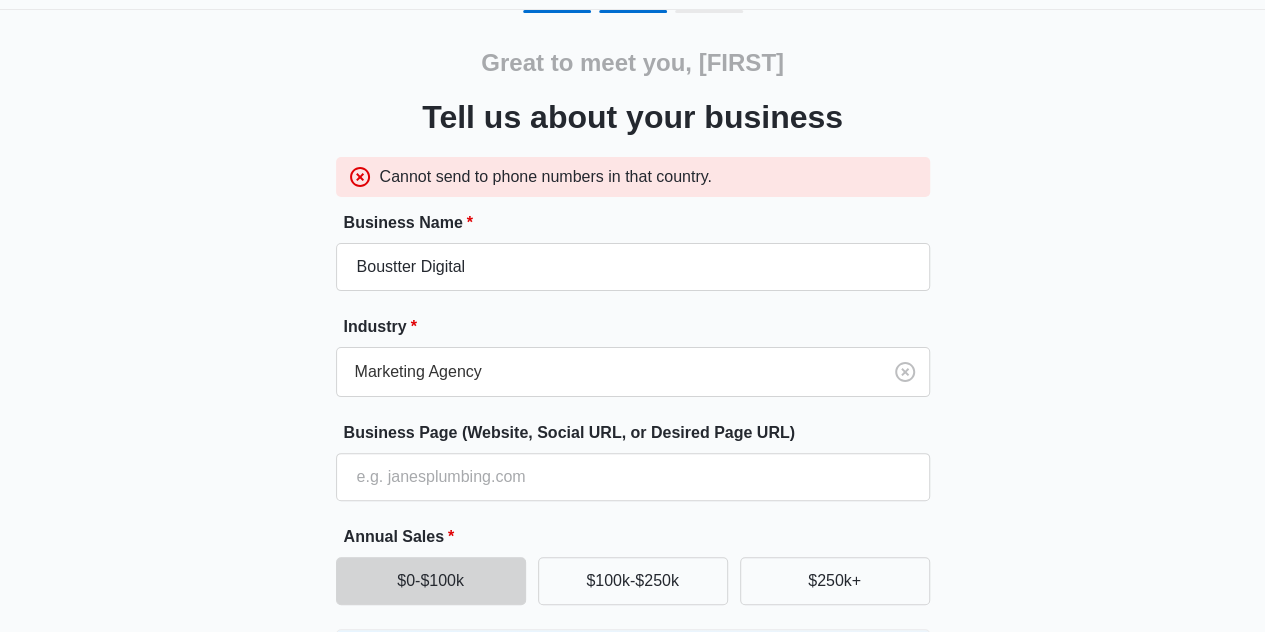 scroll, scrollTop: 316, scrollLeft: 0, axis: vertical 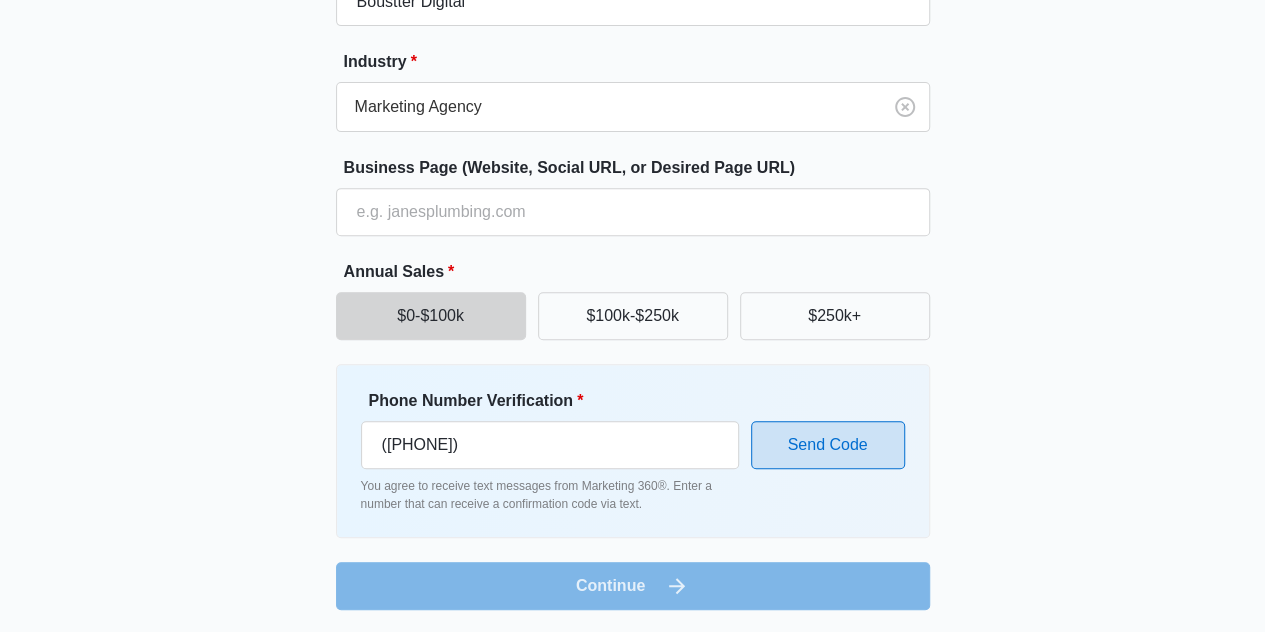 click on "Send Code" at bounding box center (828, 445) 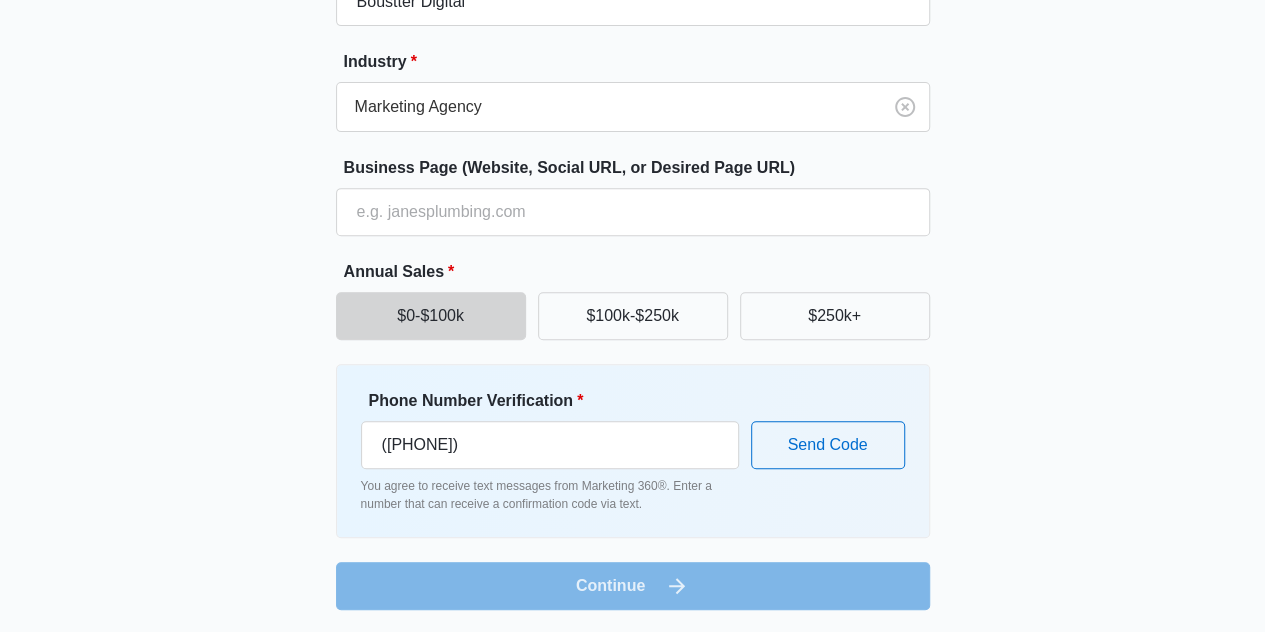 click on "Business Name * Boustter Digital Industry * Marketing Agency Business Page (Website, Social URL, or Desired Page URL) Annual Sales * $0-$100k $100k-$250k $250k+ Phone Number Verification * (242) 804-7552 You agree to receive text messages from Marketing 360®. Enter a number that can receive a confirmation code via text. Send Code Continue" at bounding box center (633, 278) 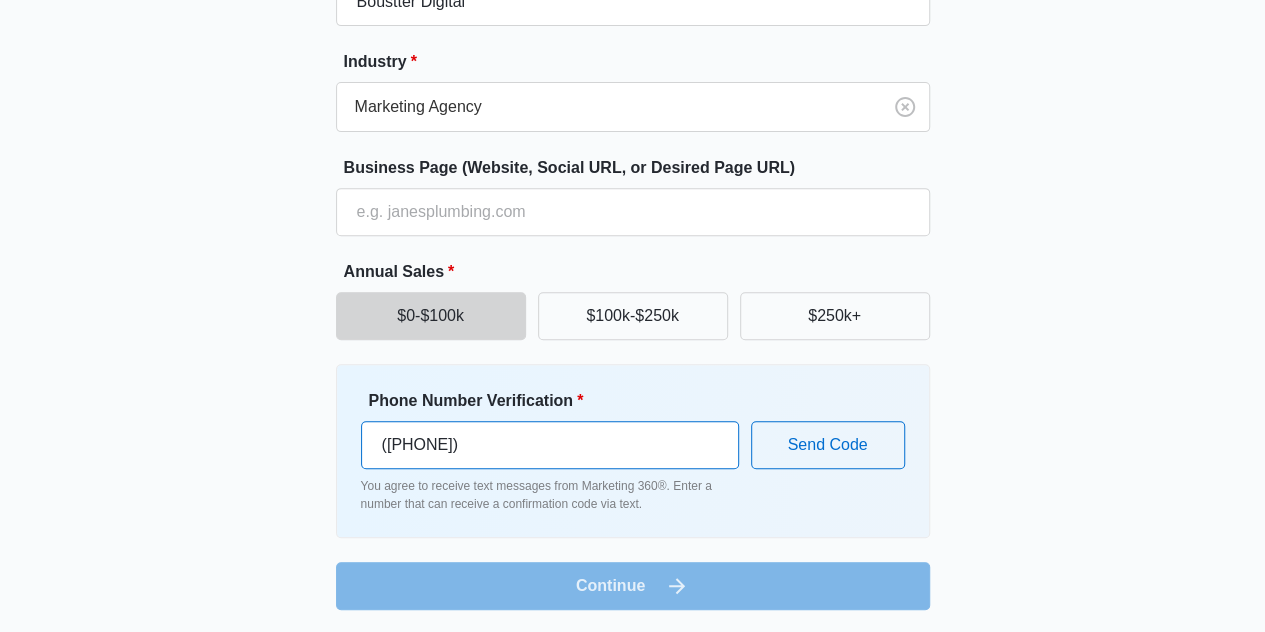 click on "(242) 804-7552" at bounding box center [550, 445] 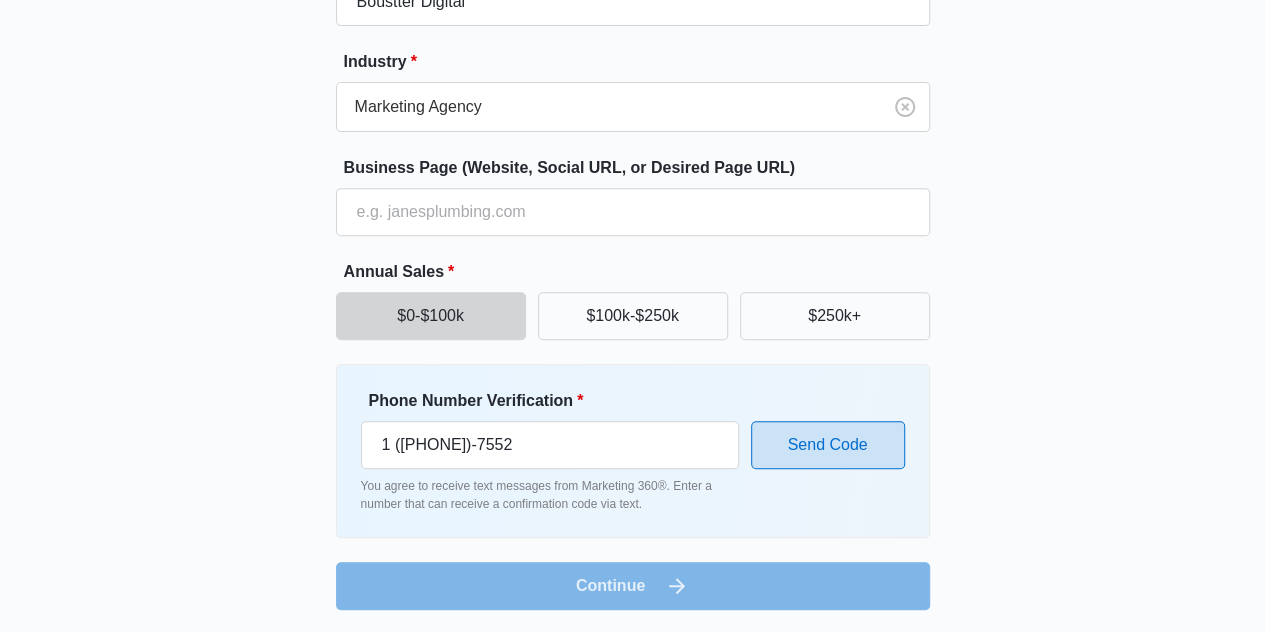 click on "Send Code" at bounding box center [828, 445] 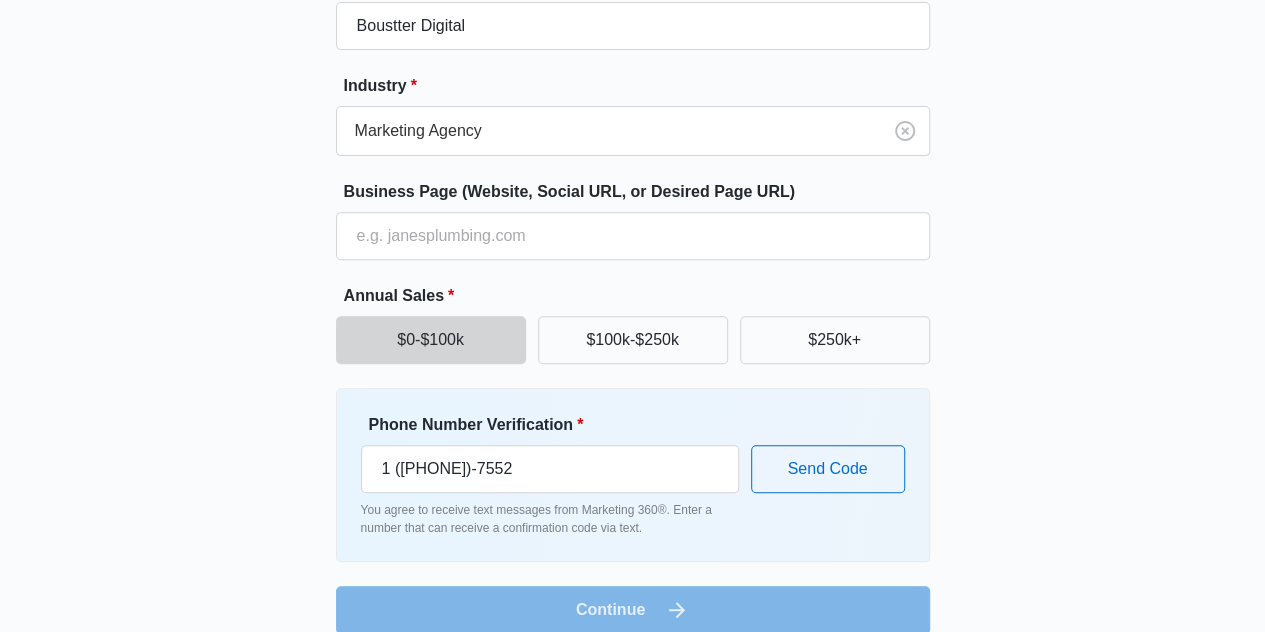 scroll, scrollTop: 316, scrollLeft: 0, axis: vertical 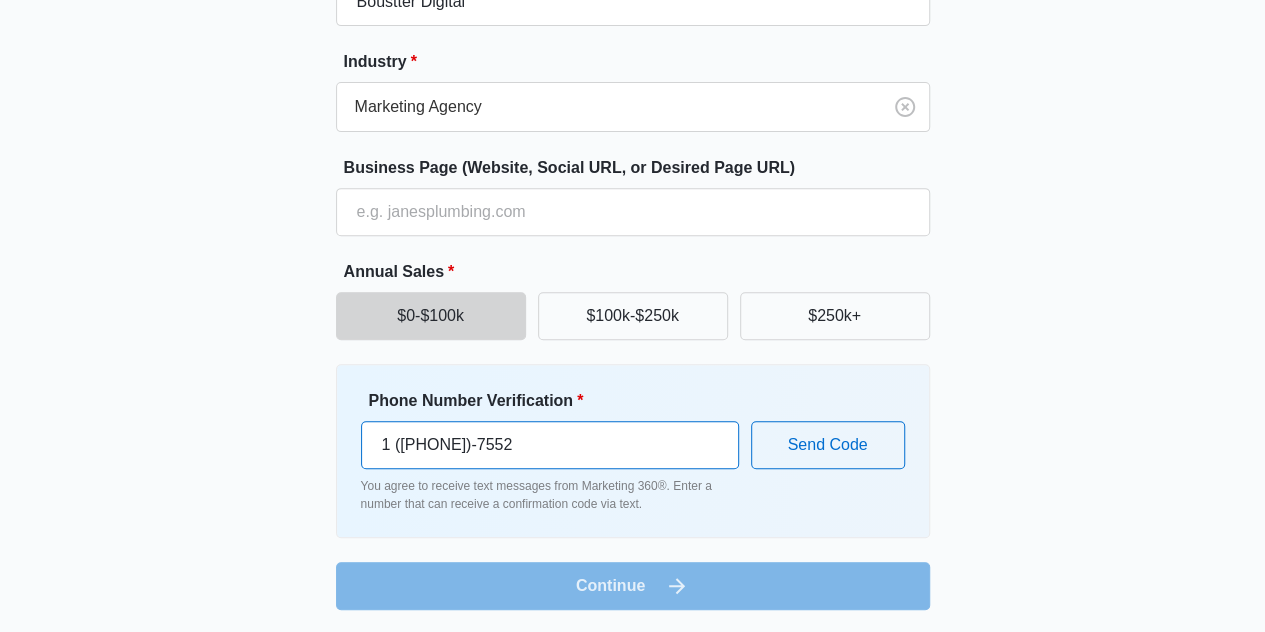 click on "1 (242) 804-7552" at bounding box center [550, 445] 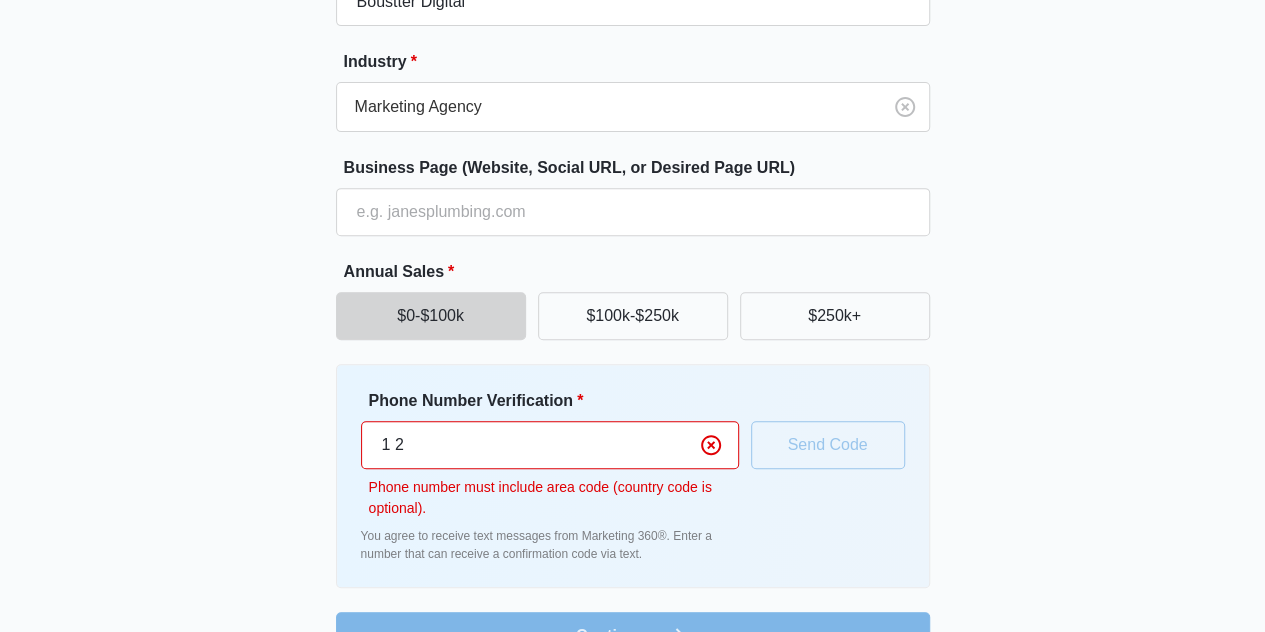 type on "1" 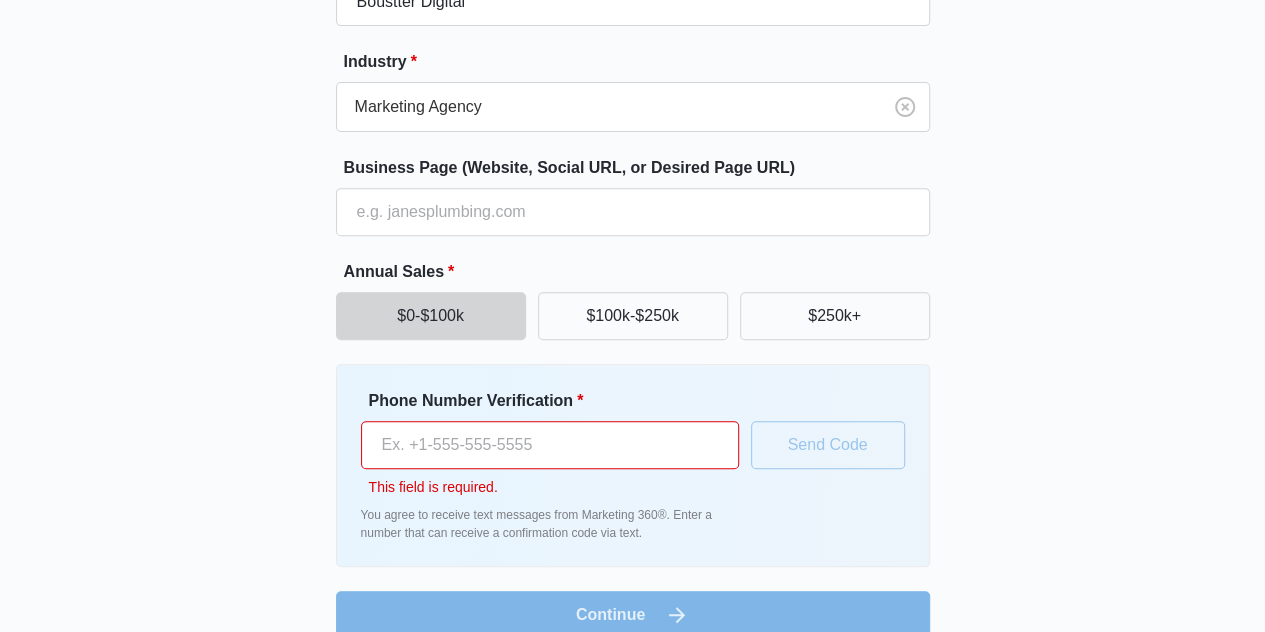 type 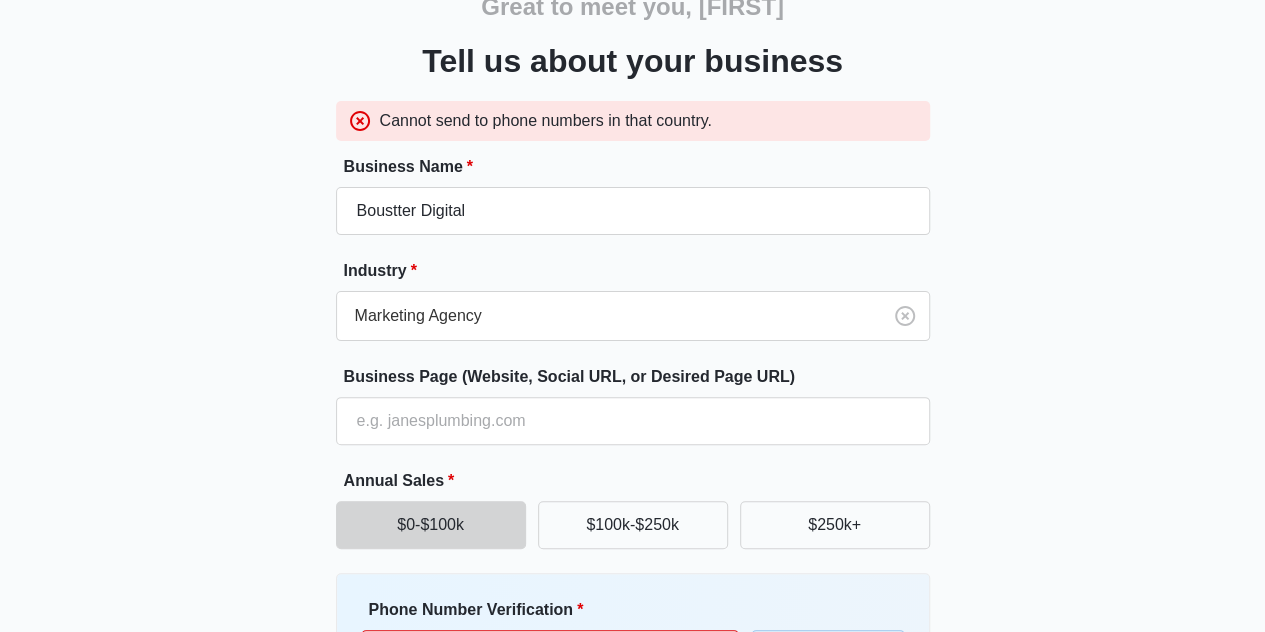 scroll, scrollTop: 0, scrollLeft: 0, axis: both 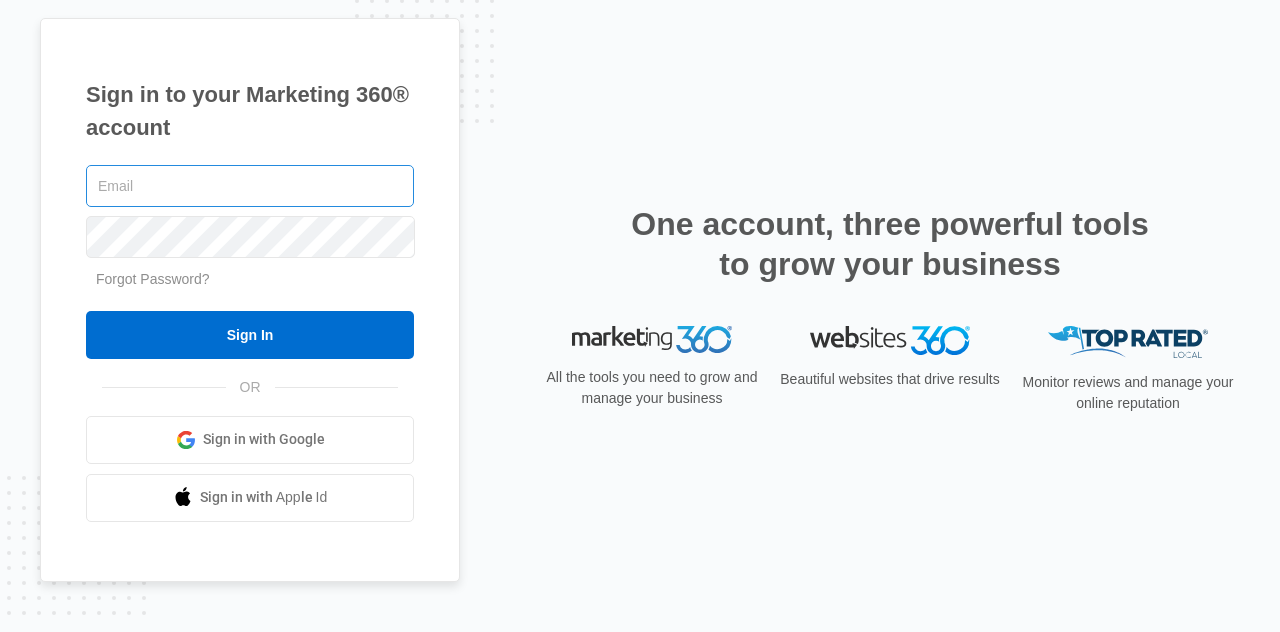 click at bounding box center [250, 186] 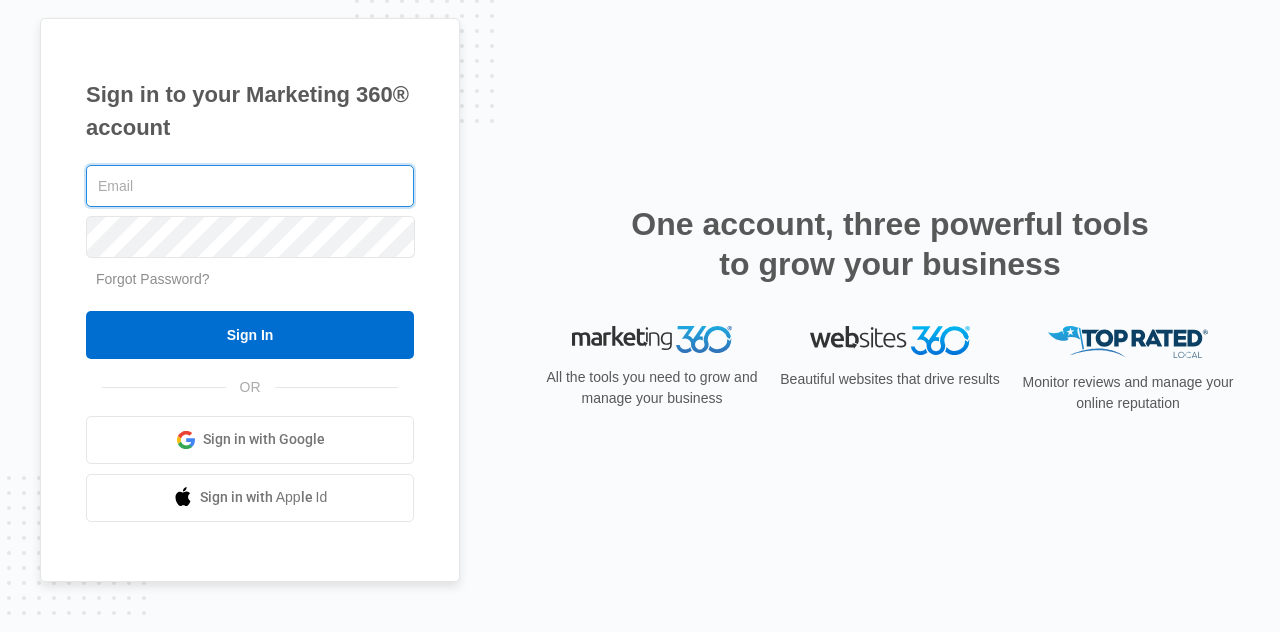 type on "[EMAIL]" 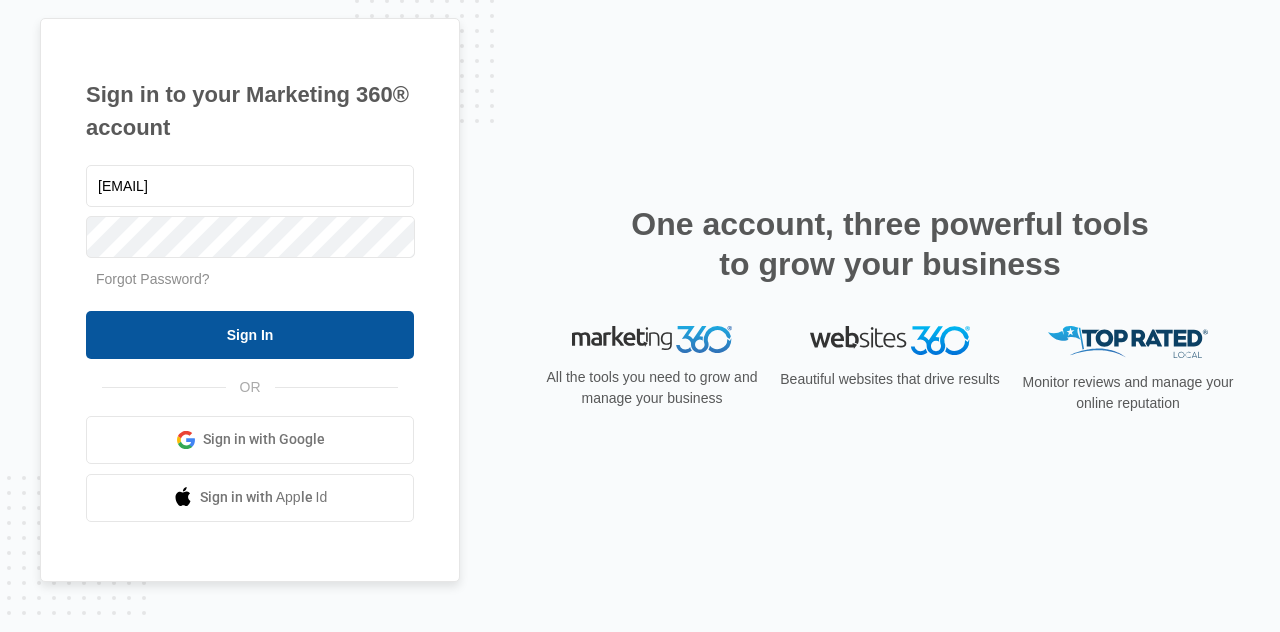click on "Sign In" at bounding box center (250, 335) 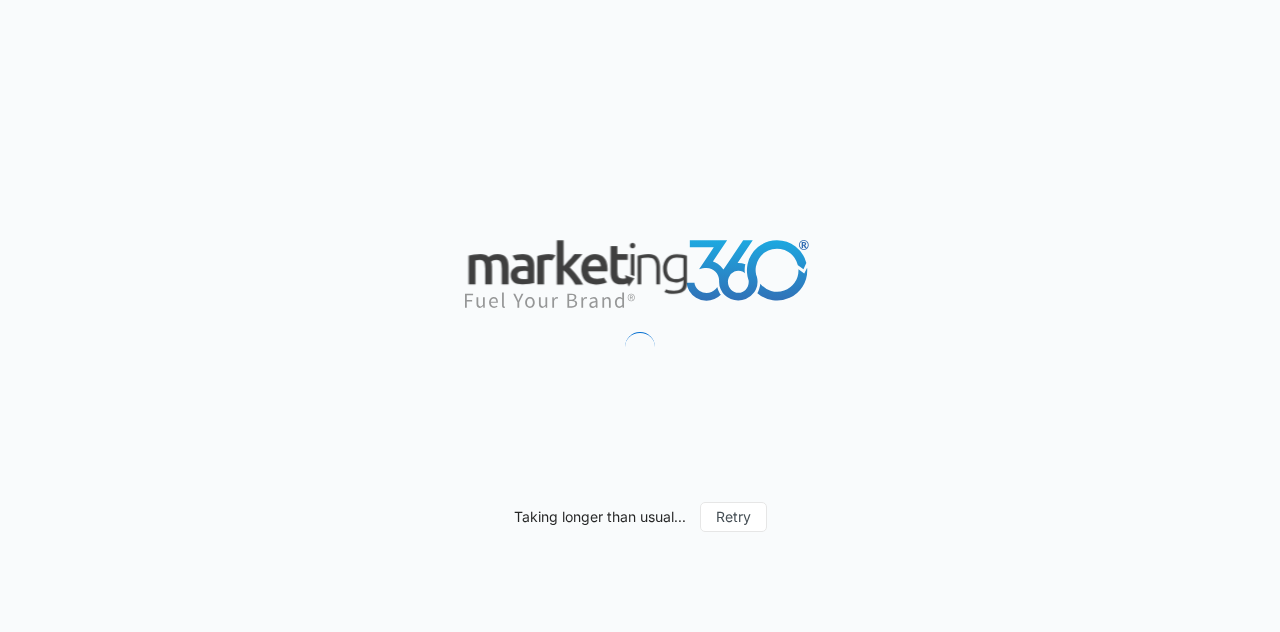 scroll, scrollTop: 0, scrollLeft: 0, axis: both 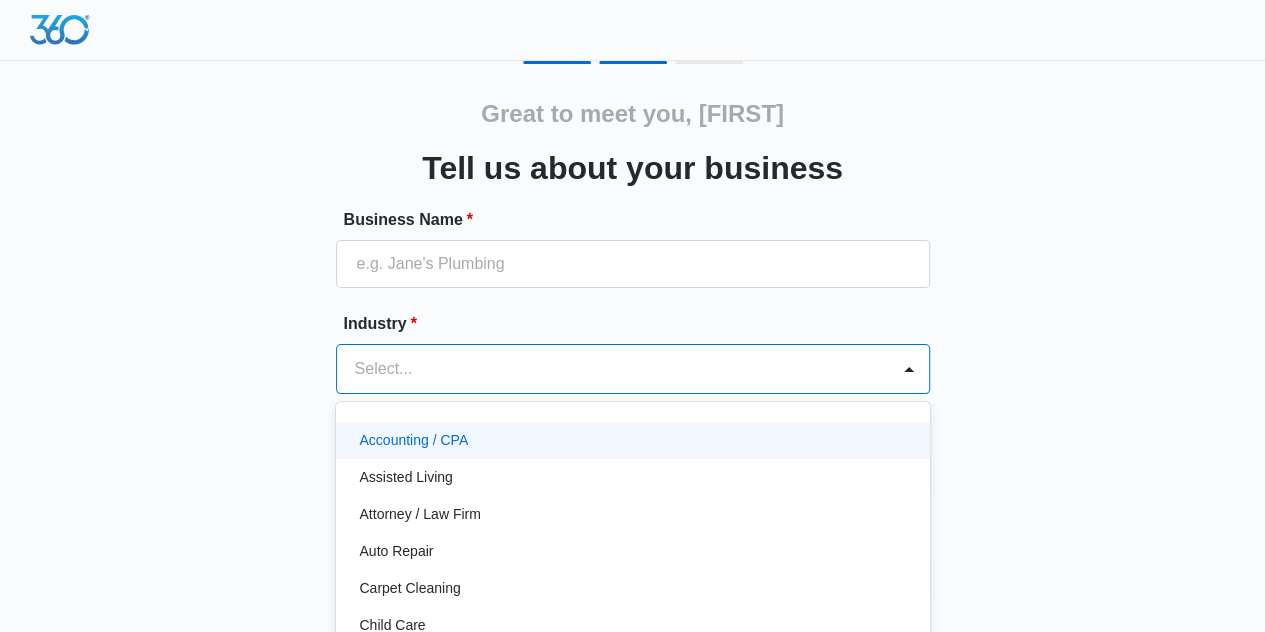 click on "49 results available. Use Up and Down to choose options, press Enter to select the currently focused option, press Escape to exit the menu, press Tab to select the option and exit the menu. Select... Accounting / CPA Assisted Living Attorney / Law Firm Auto Repair Carpet Cleaning Child Care Child Care With Education Chiropractor Consultant Contractor Creative Dance Studio Dentist eCommerce Store Electrician Event Planner Financial Fitness / Trainer / Gym Flooring Contractor / Store Franchise Garage Door Contractor Higher Education House Cleaning HVAC Contractor Insurance Landscaping Lawn Care Marketing Agency Med Spa Medical Moving Company Optometrist / Eye Doctor Other Painting Contractor Personal Brand Pest Control Plumbing Contractor Preschools Real Estate Restaurant / Bar Retail Store Roofing Salon / Barber Shop Self Storage Center Spa Therapist Tree Service Venue / Events Veterinarian" at bounding box center (633, 369) 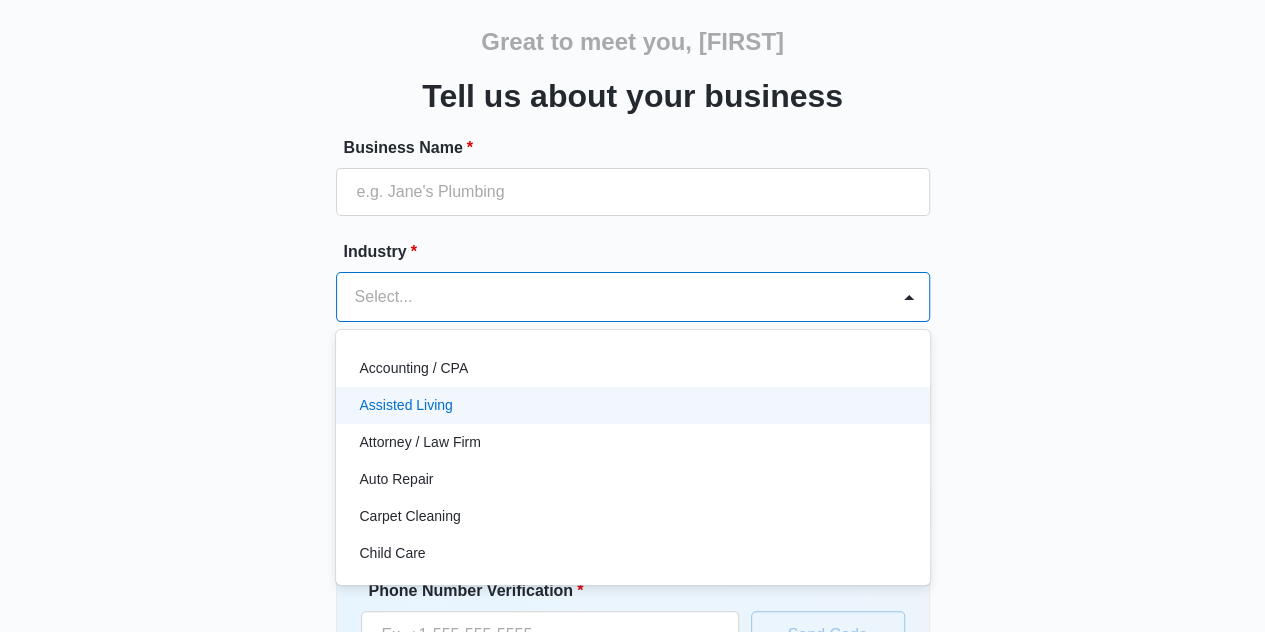 scroll, scrollTop: 83, scrollLeft: 0, axis: vertical 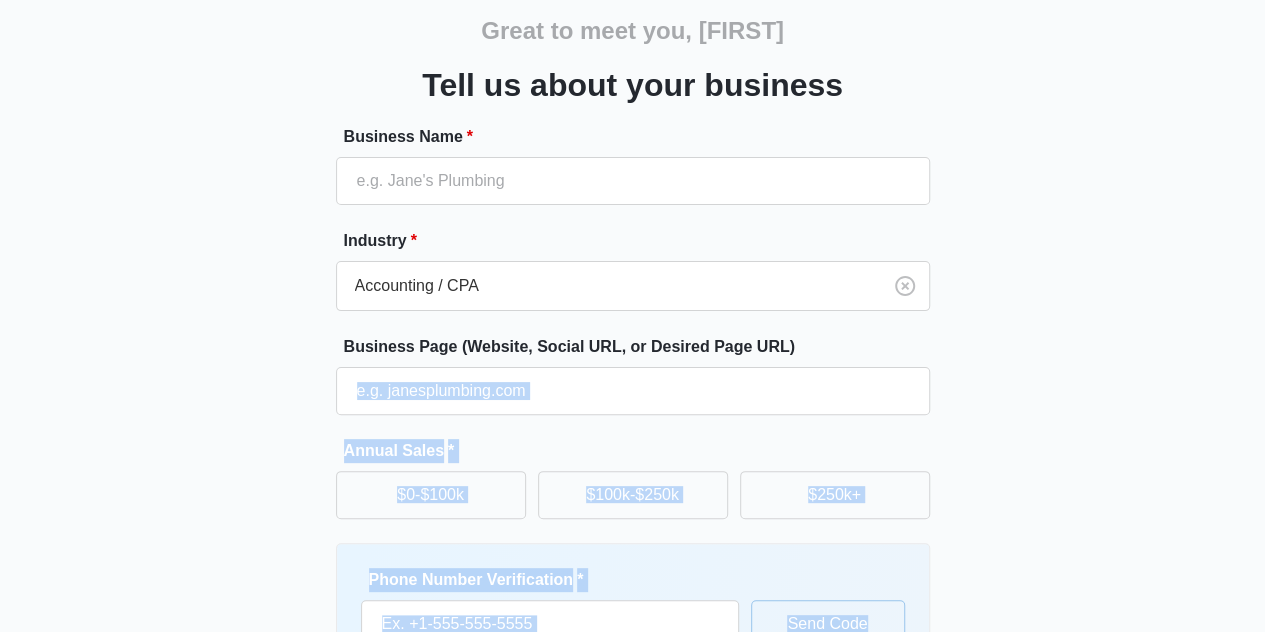 drag, startPoint x: 1228, startPoint y: 315, endPoint x: 1279, endPoint y: 523, distance: 214.16115 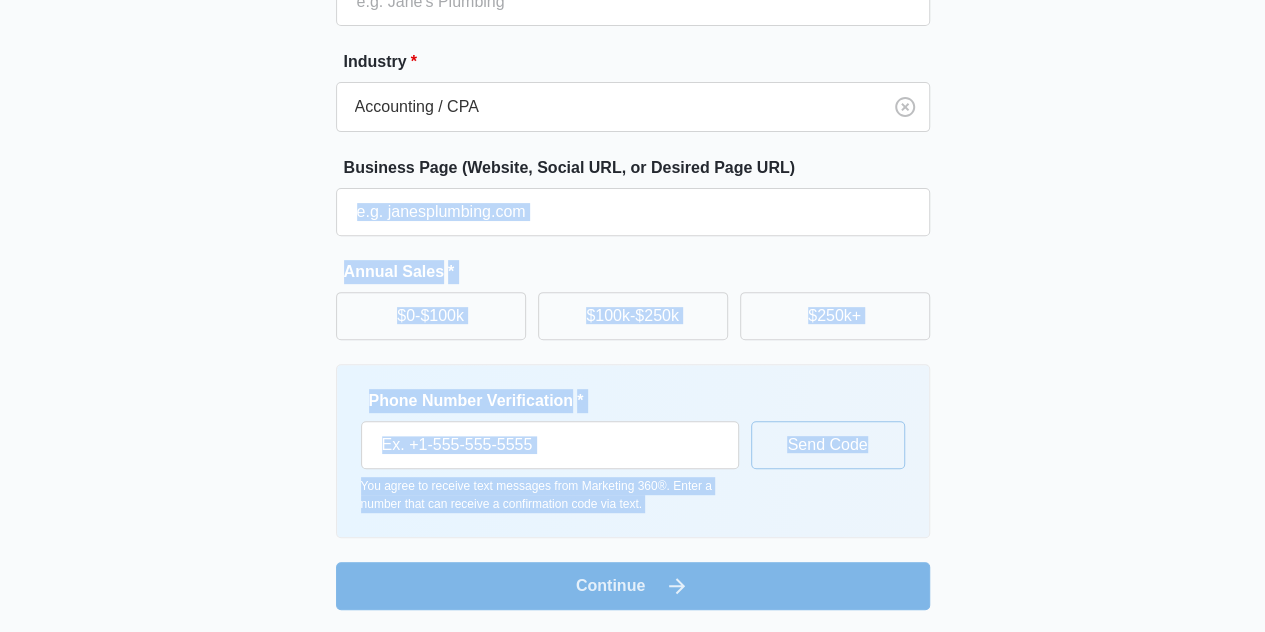 scroll, scrollTop: 0, scrollLeft: 0, axis: both 